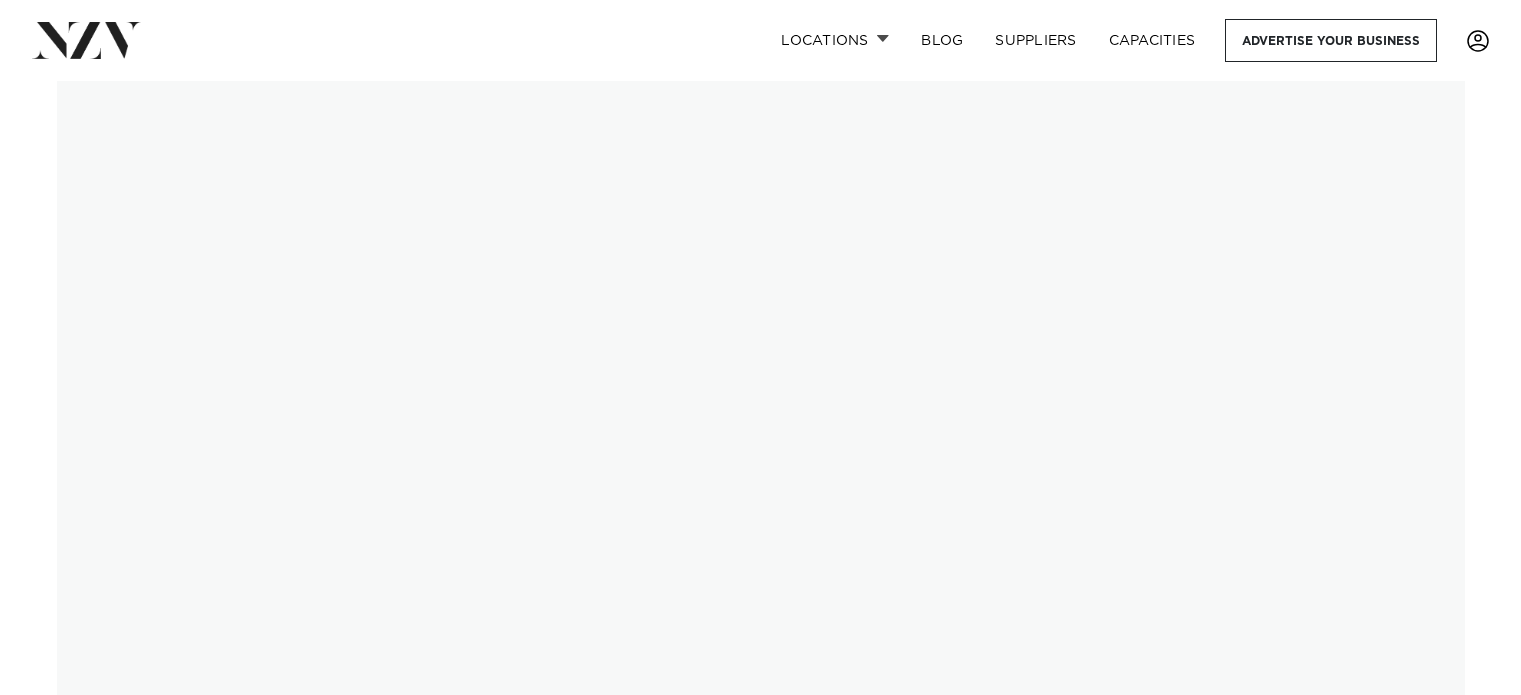 scroll, scrollTop: 0, scrollLeft: 0, axis: both 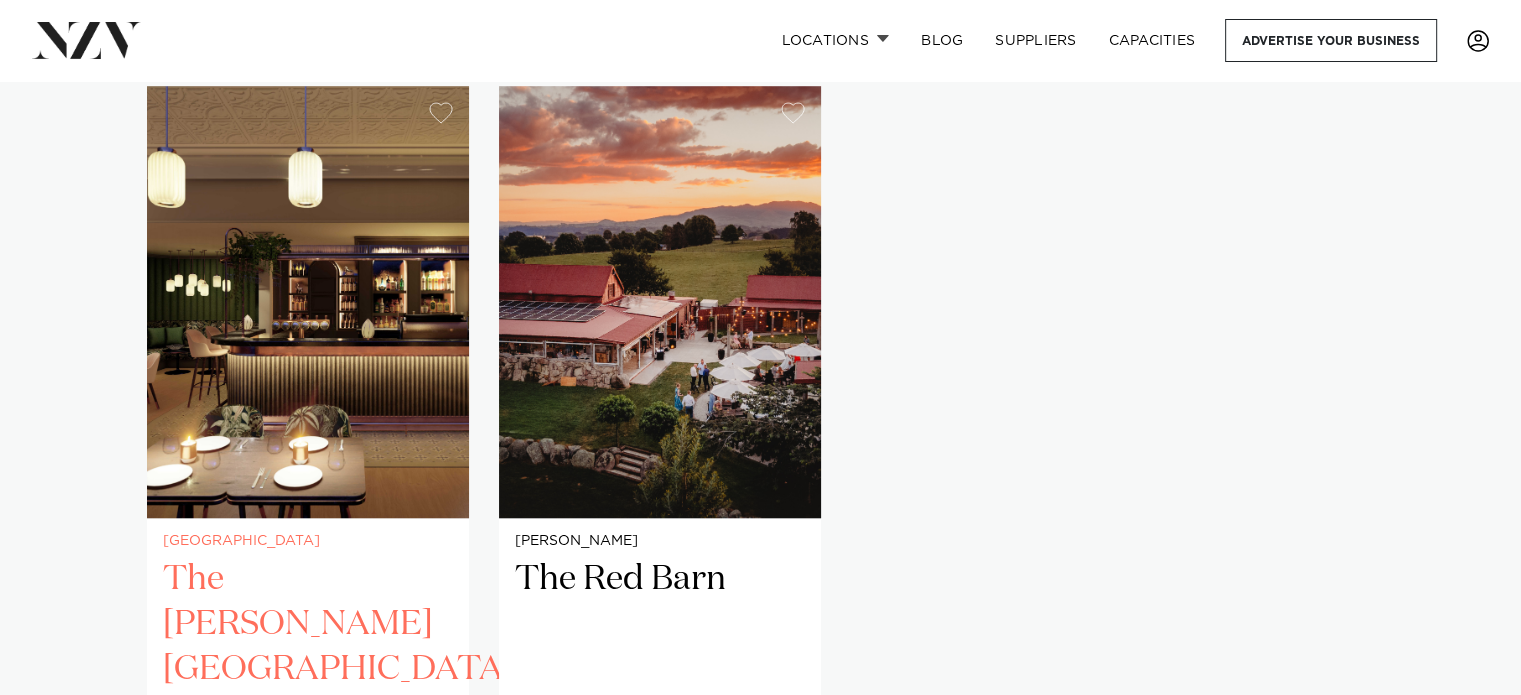click at bounding box center (308, 302) 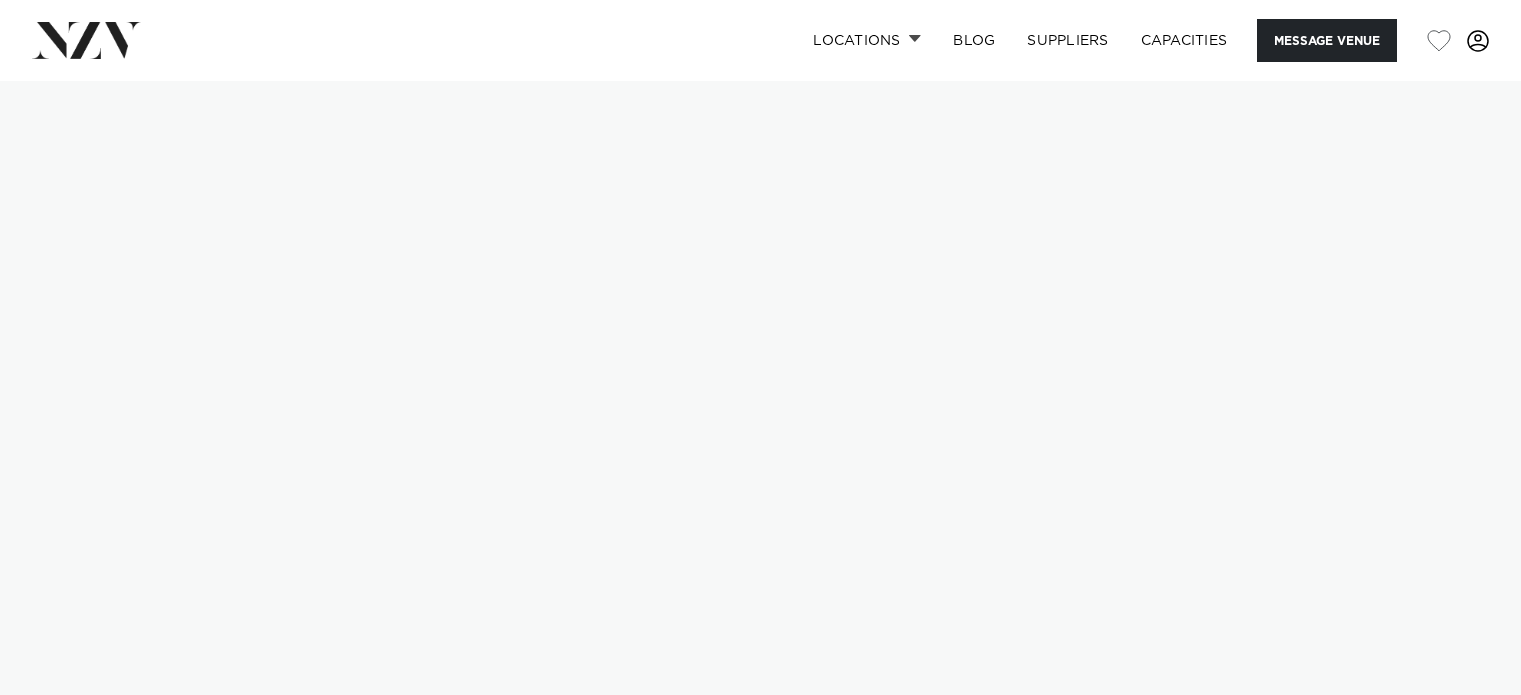 scroll, scrollTop: 0, scrollLeft: 0, axis: both 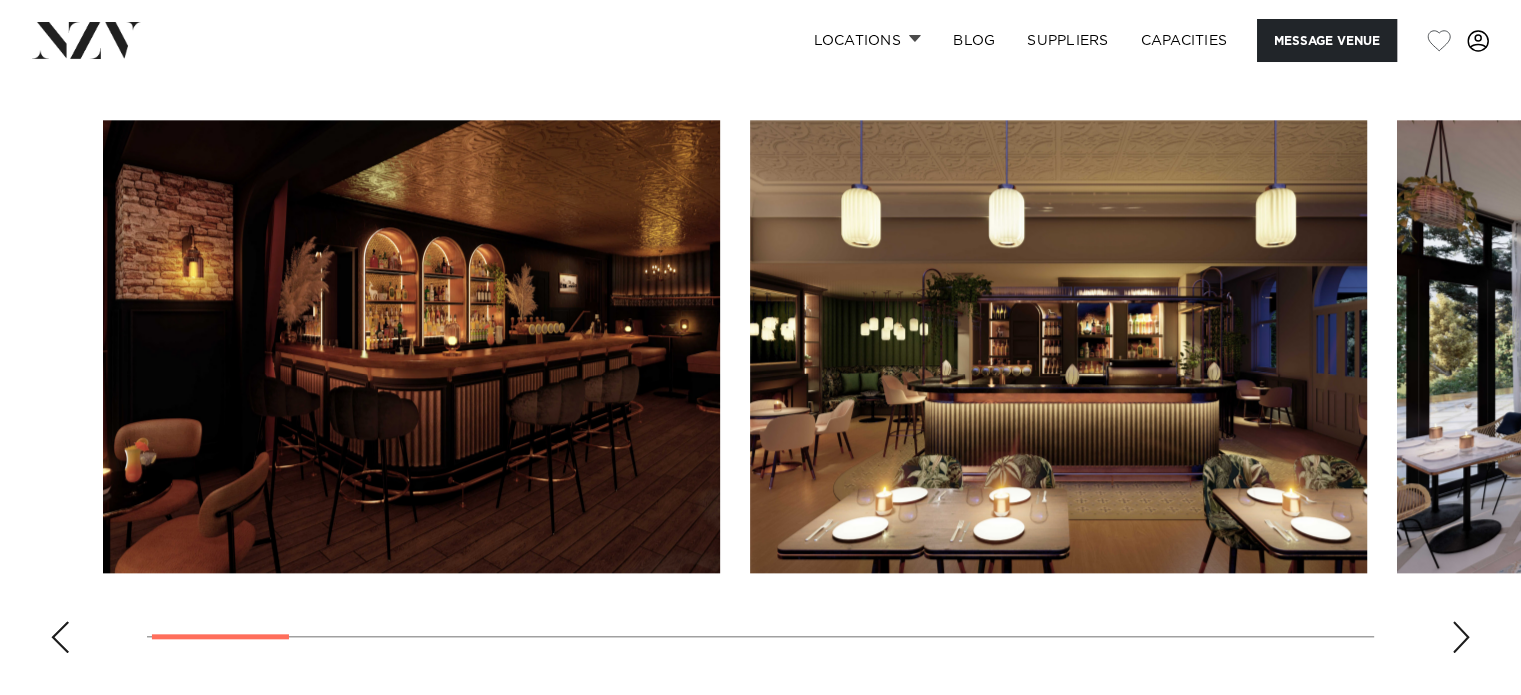 click at bounding box center [1058, 346] 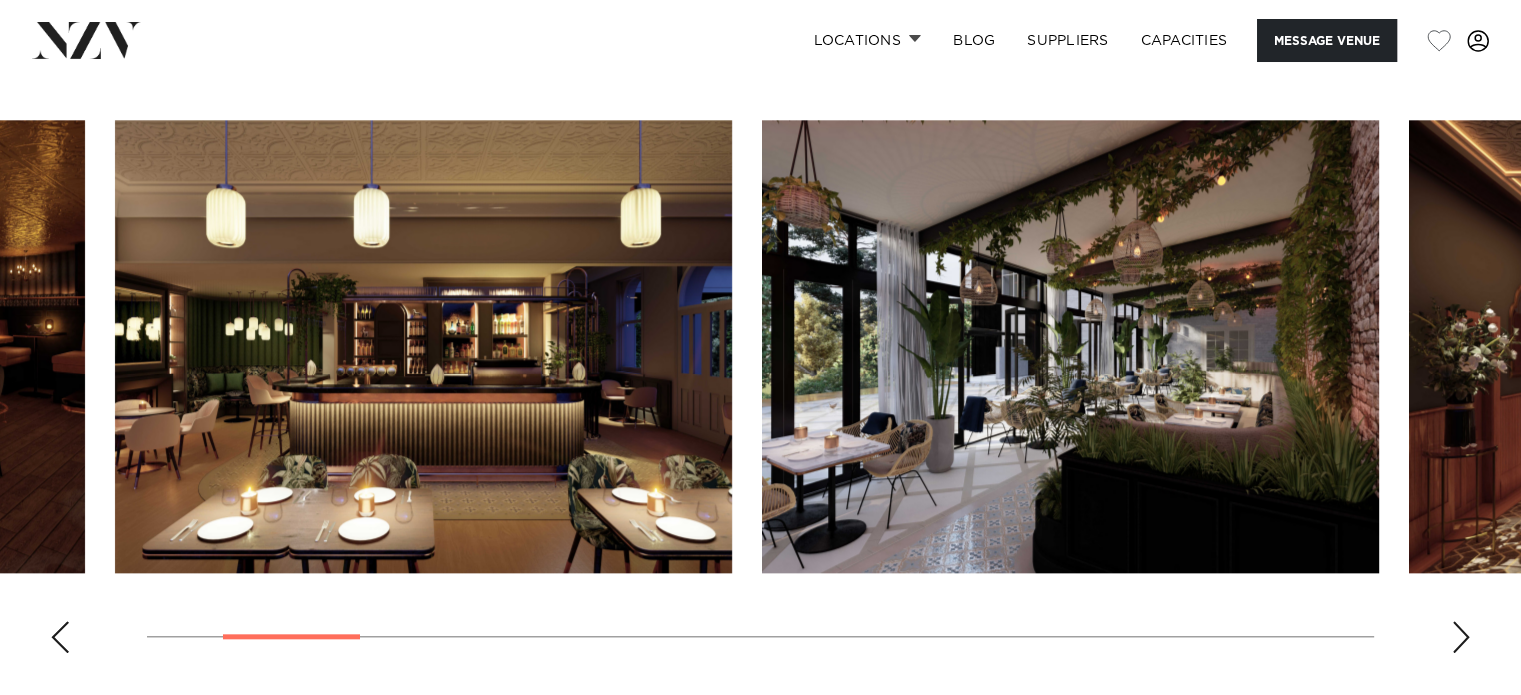 click at bounding box center (1070, 346) 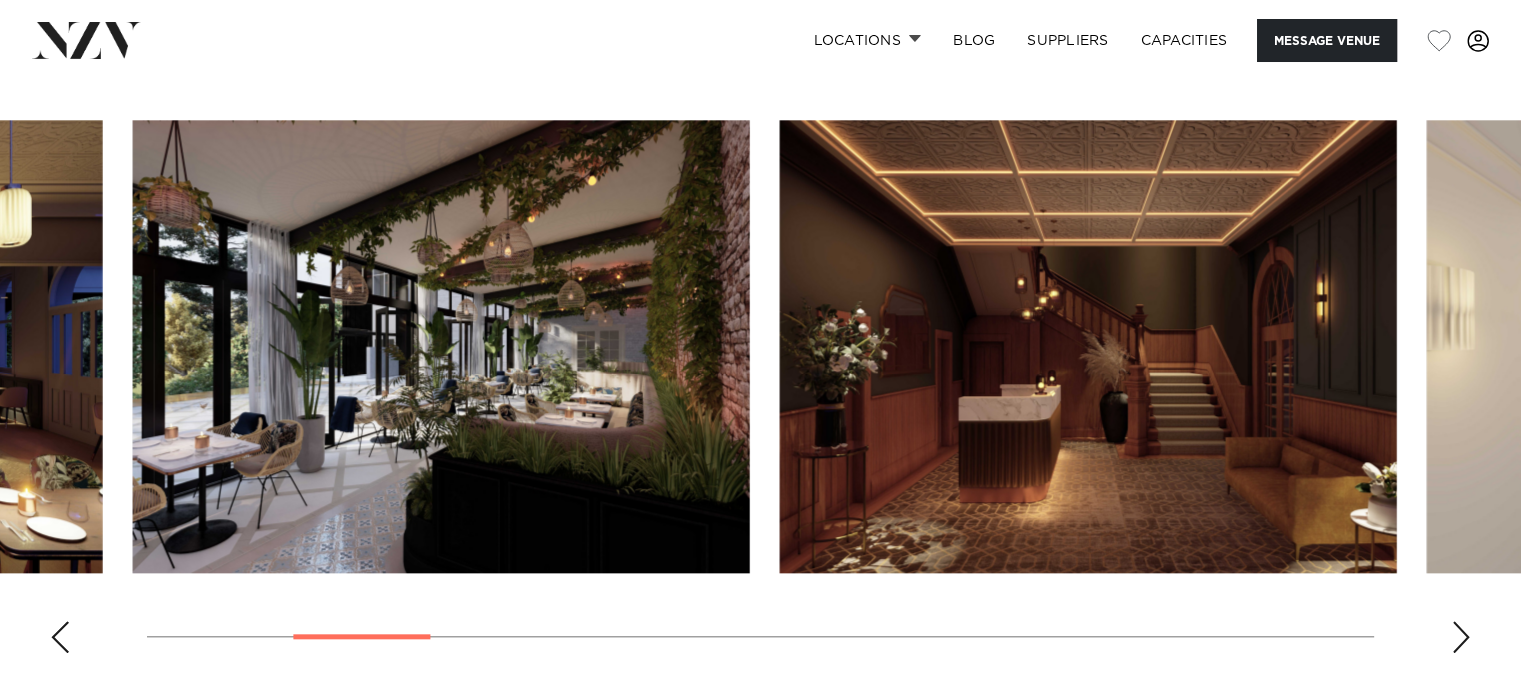 click at bounding box center [1088, 346] 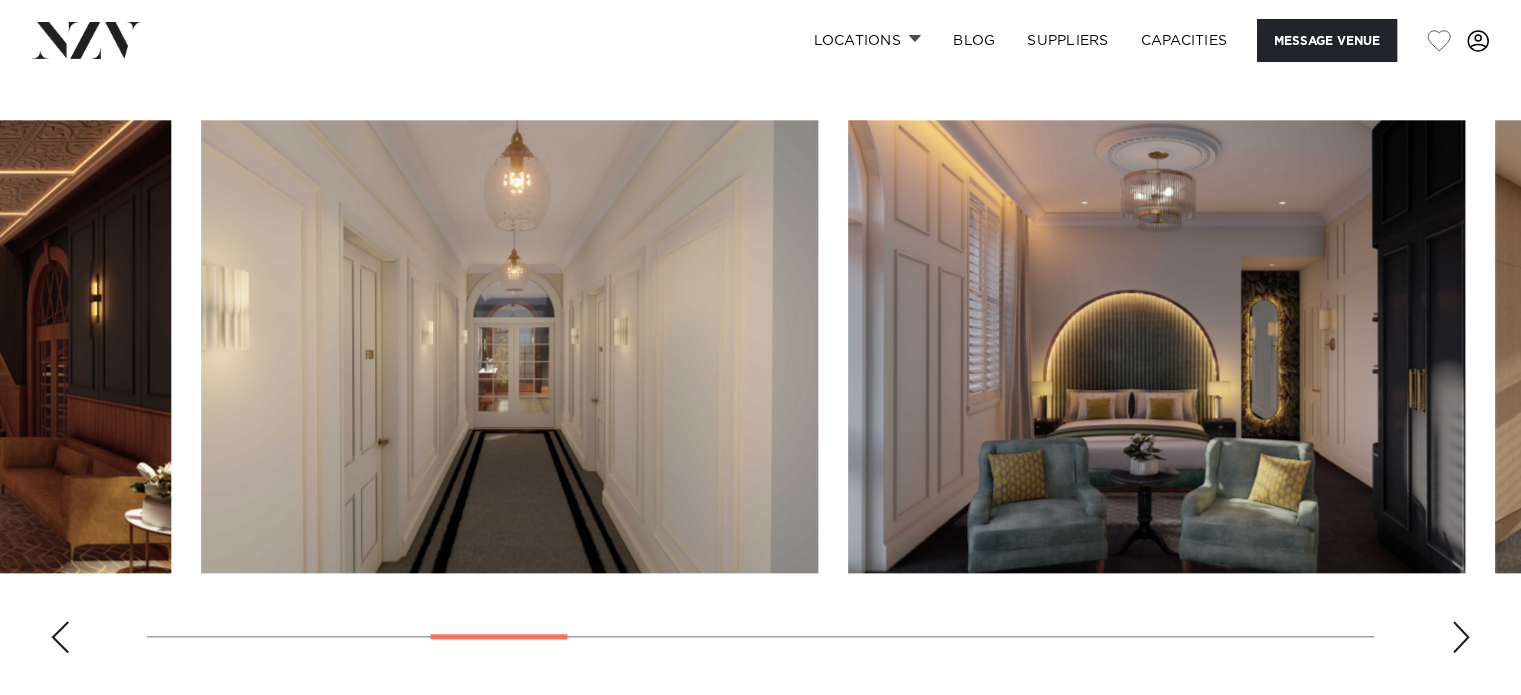 click at bounding box center [509, 346] 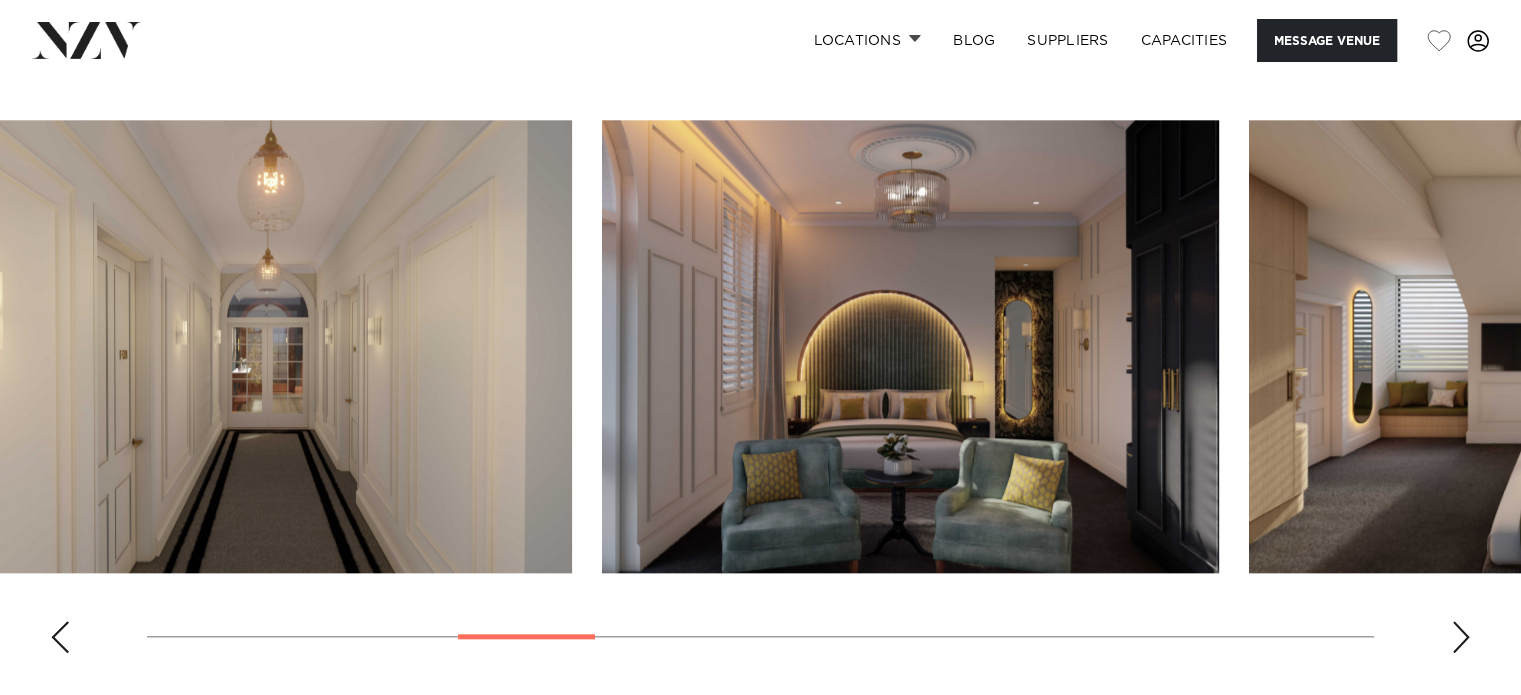 click at bounding box center [910, 346] 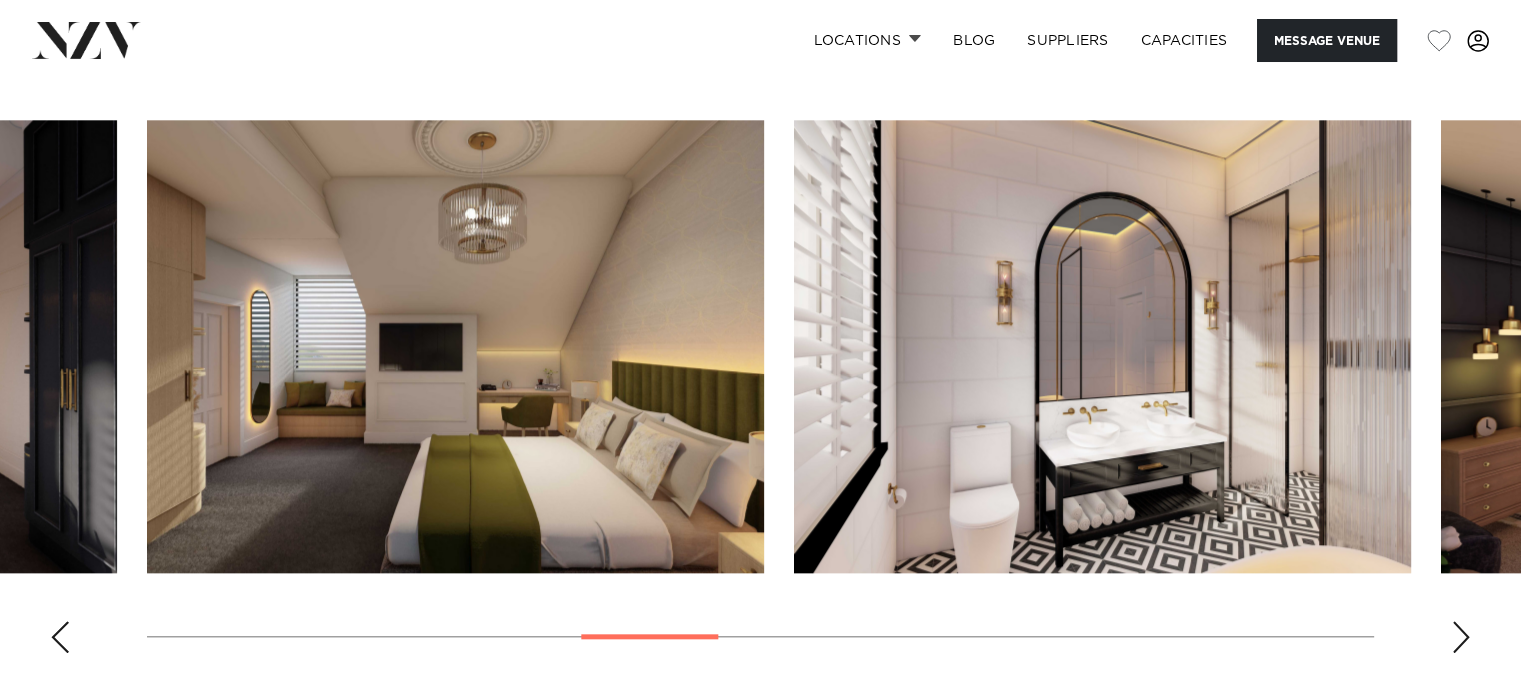 click at bounding box center (455, 346) 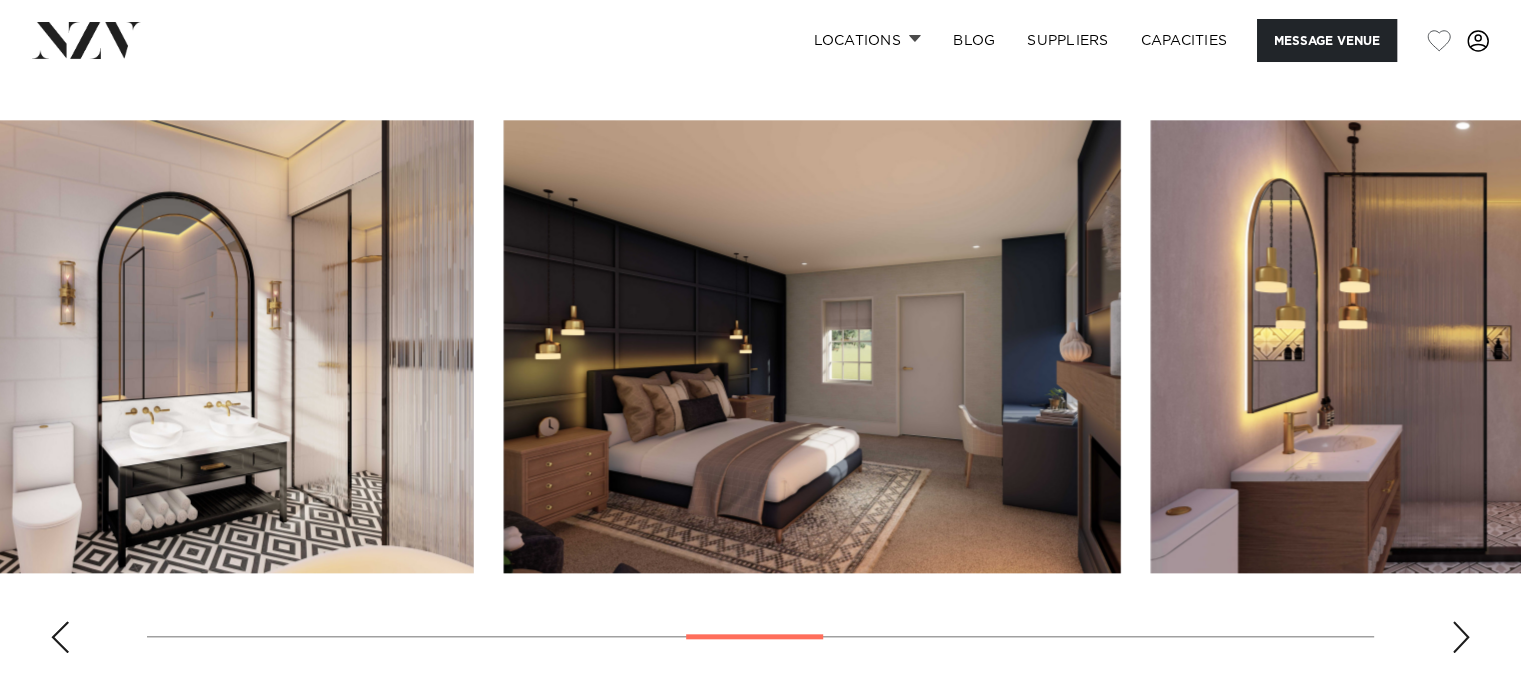 click at bounding box center (165, 346) 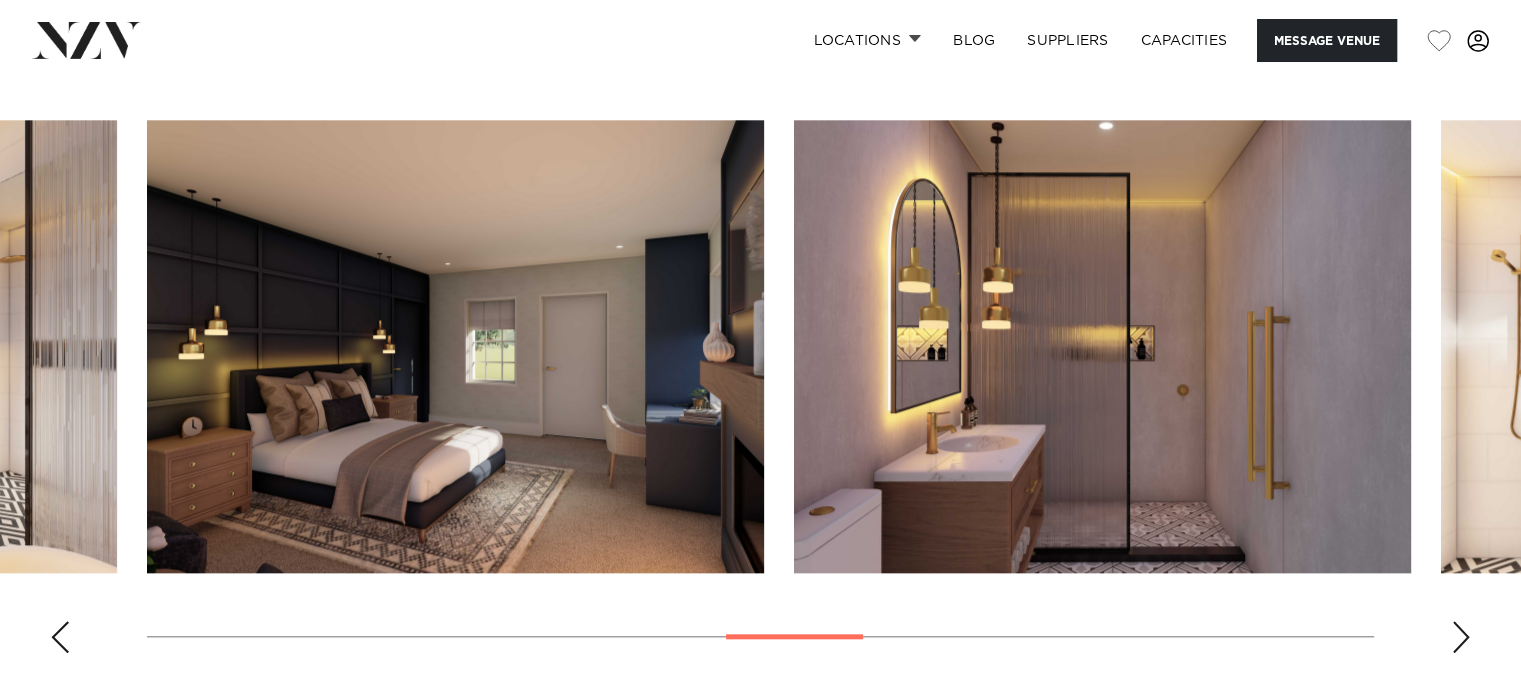click at bounding box center (455, 346) 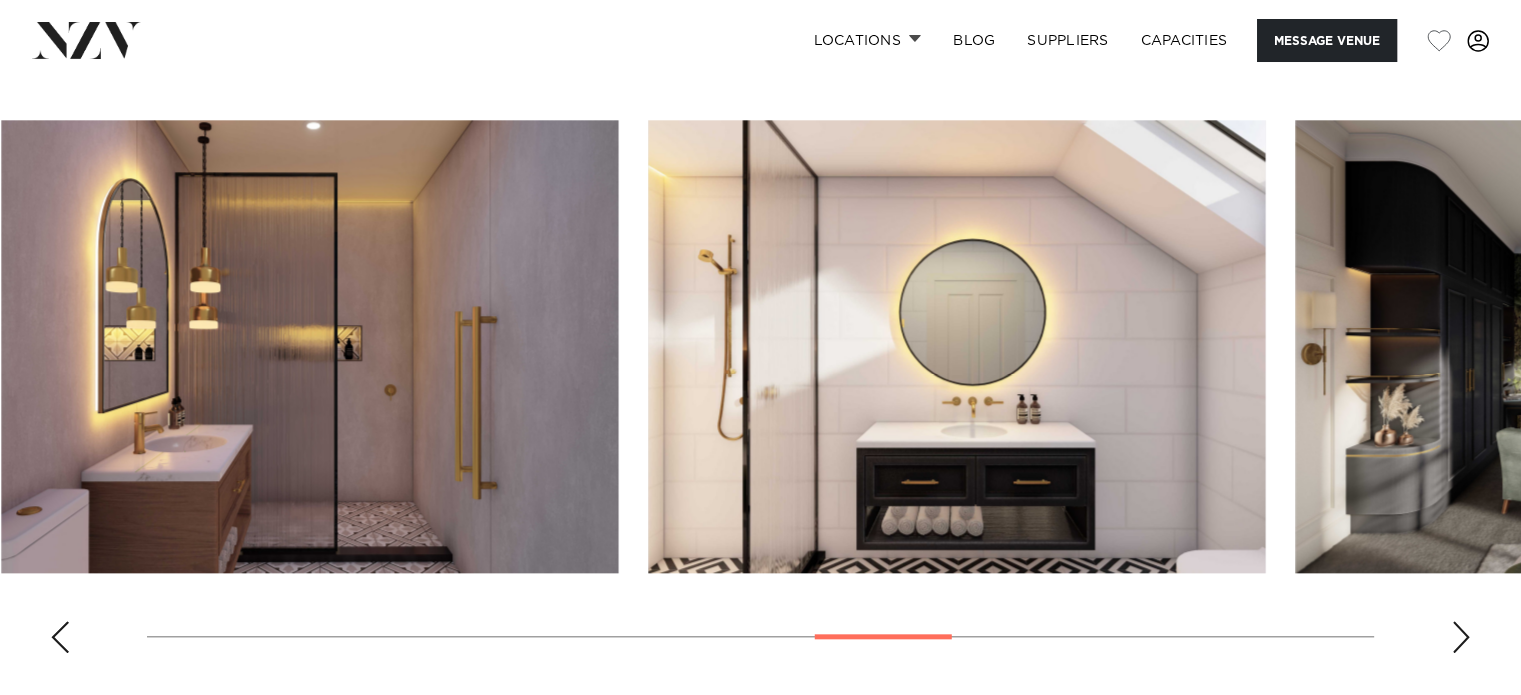 click at bounding box center (309, 346) 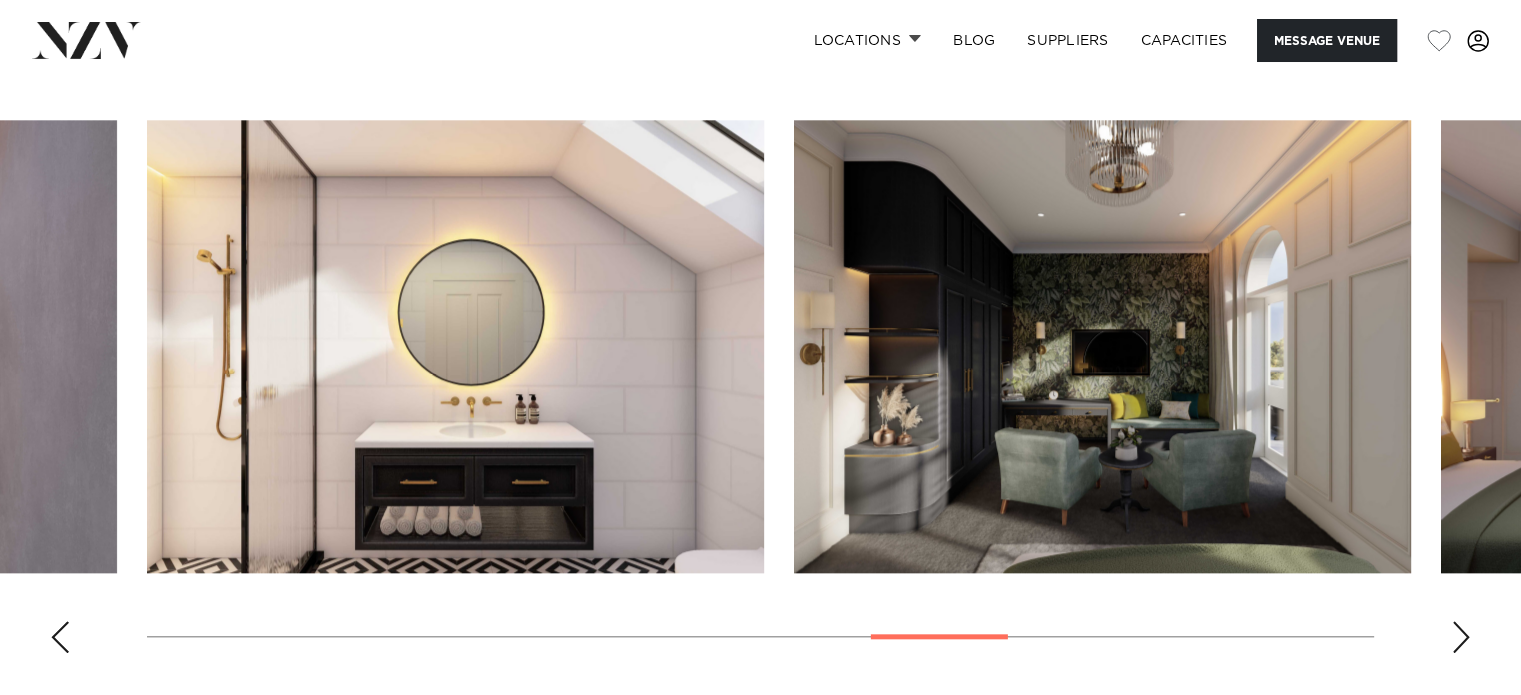 click at bounding box center [455, 346] 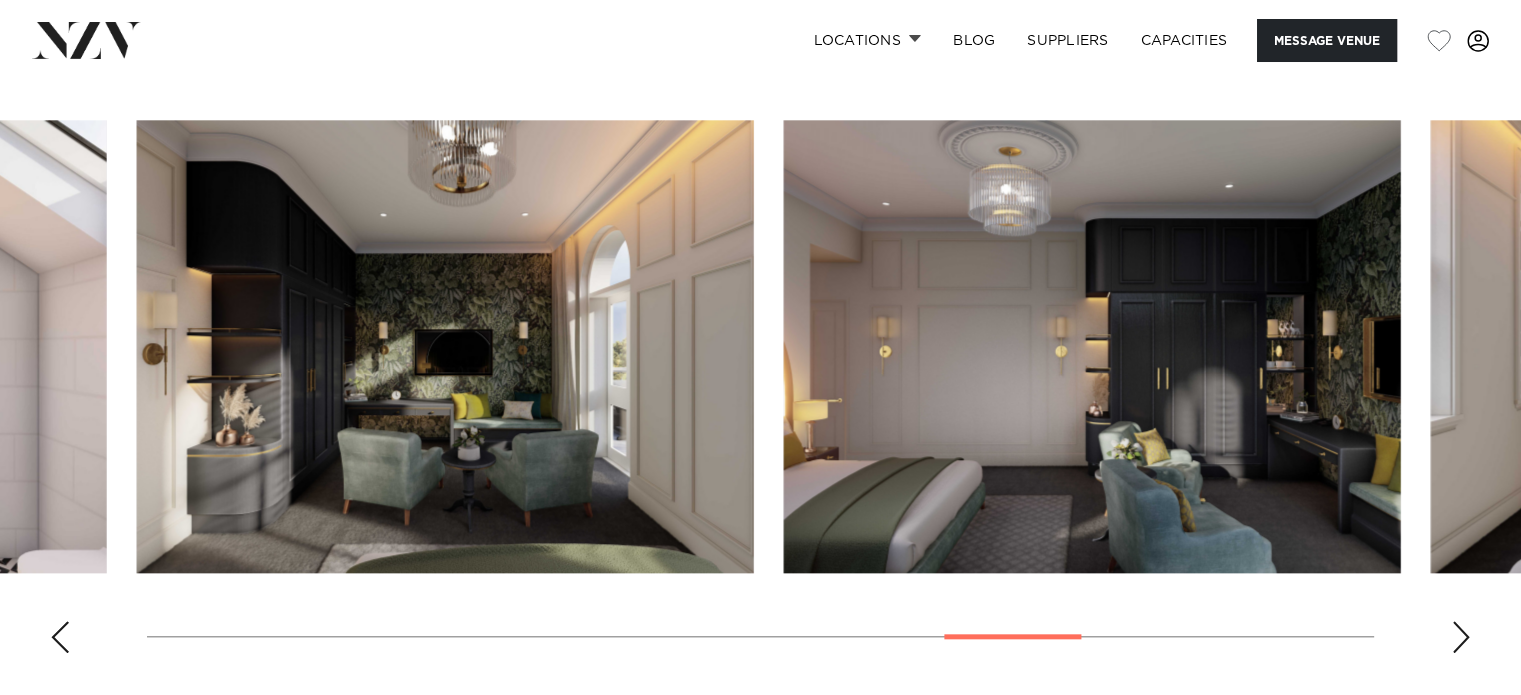 click at bounding box center [445, 346] 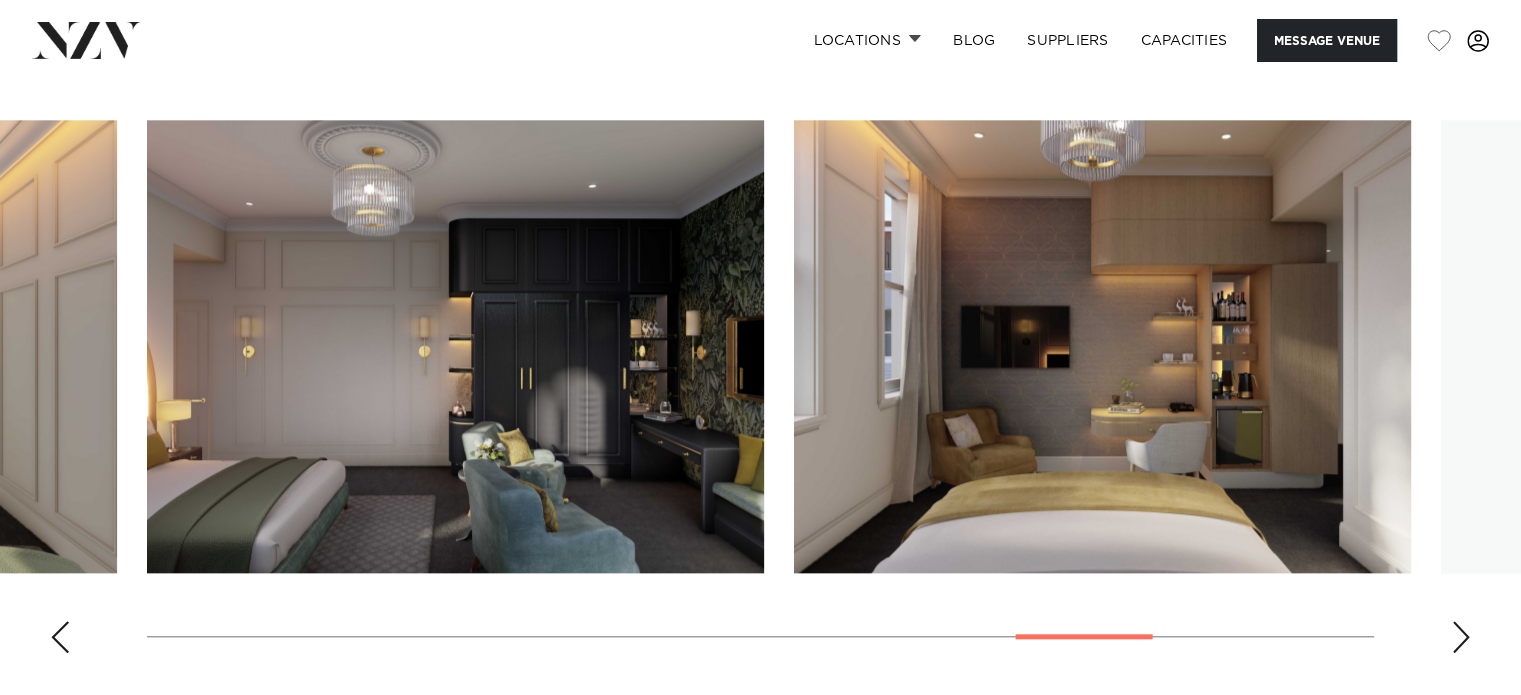 click at bounding box center (455, 346) 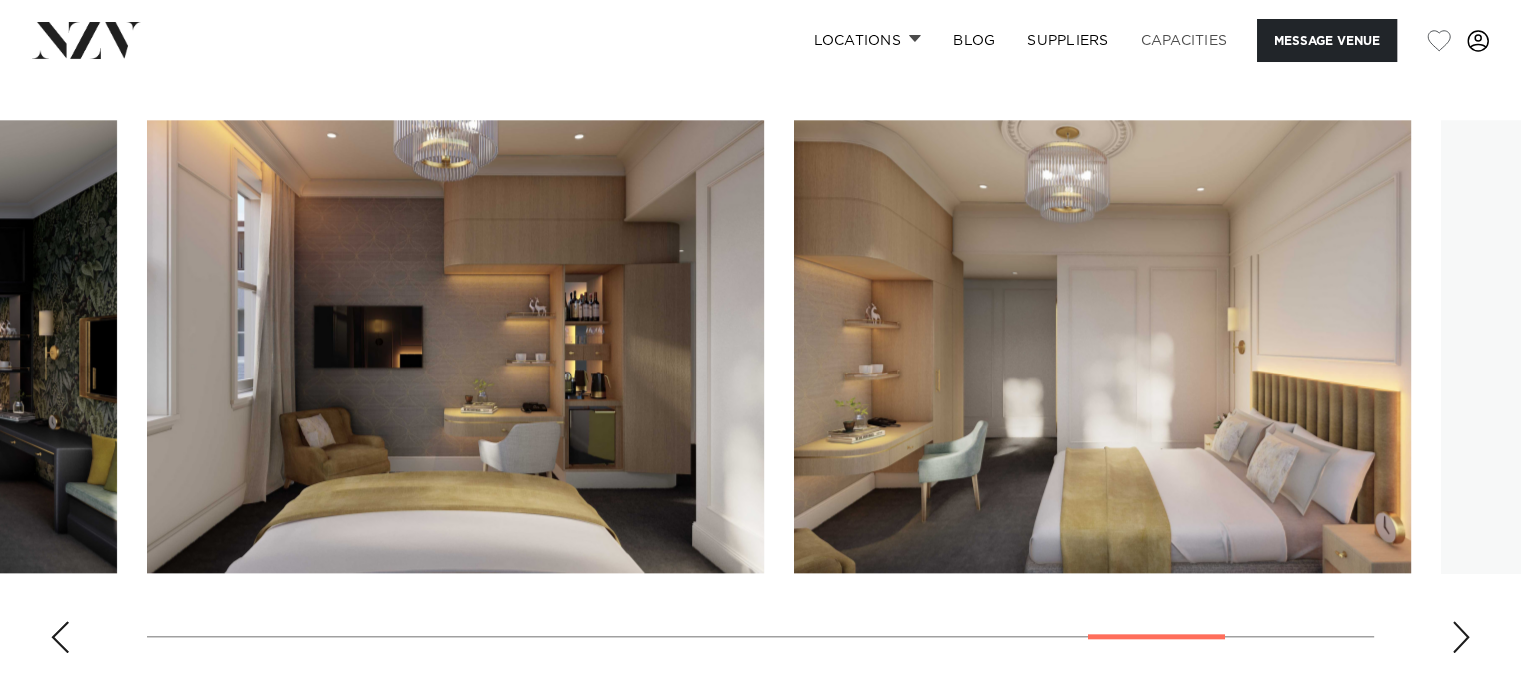 click on "Capacities" at bounding box center [1184, 40] 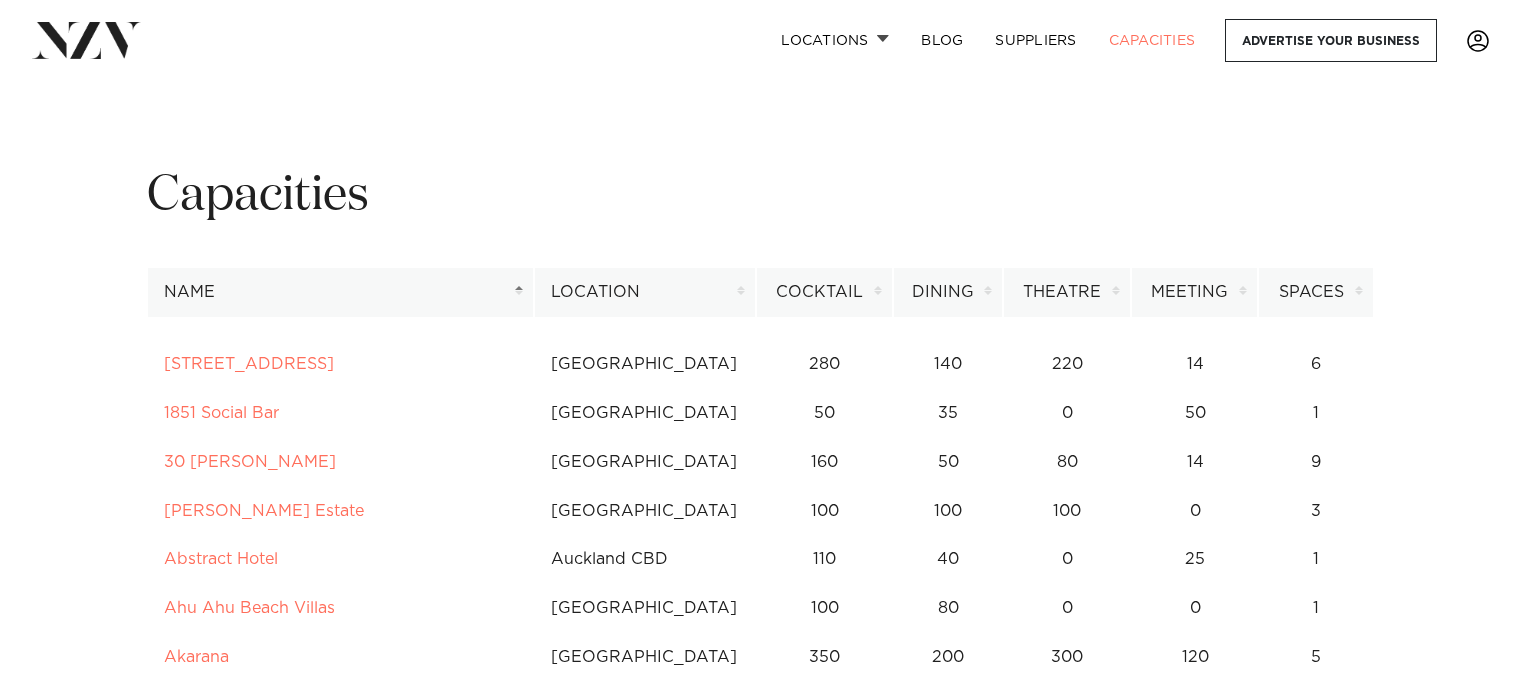 scroll, scrollTop: 0, scrollLeft: 0, axis: both 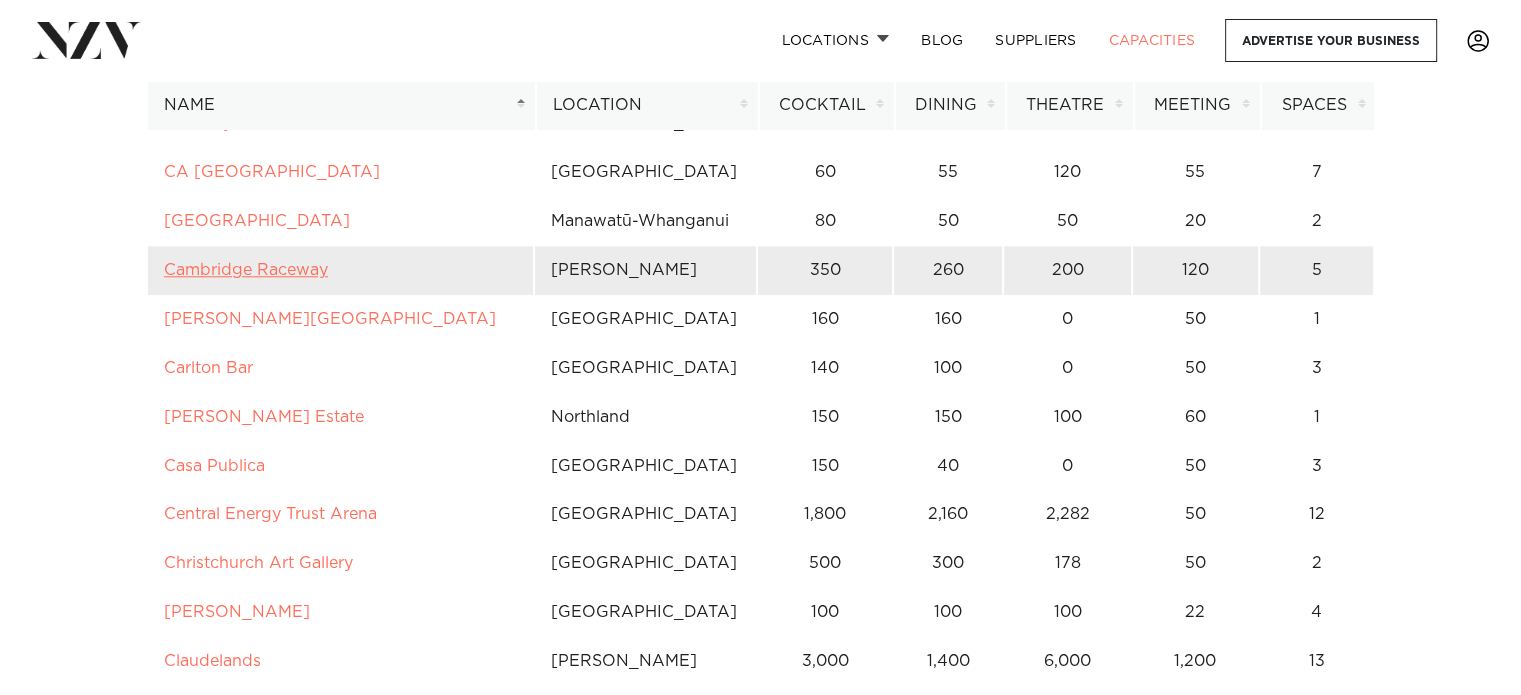 click on "Cambridge Raceway" at bounding box center (246, 270) 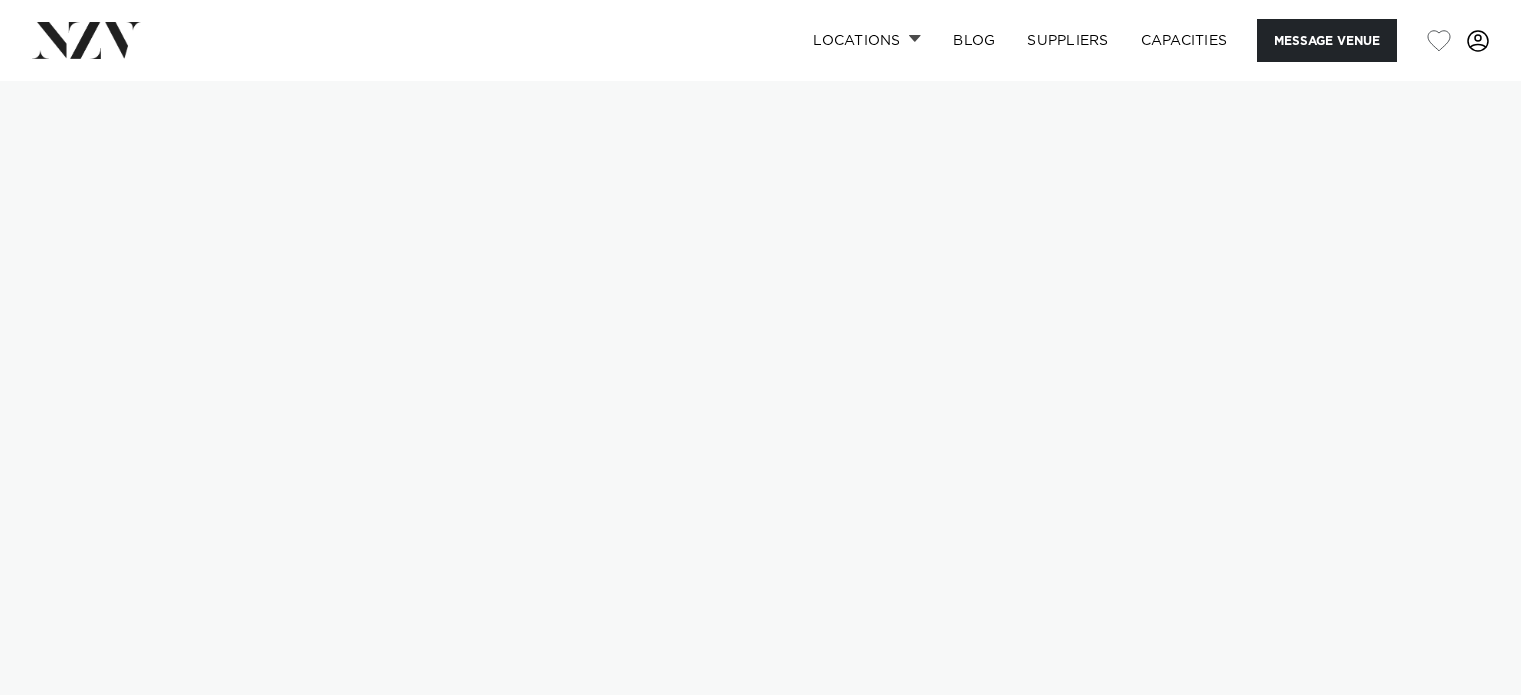 scroll, scrollTop: 0, scrollLeft: 0, axis: both 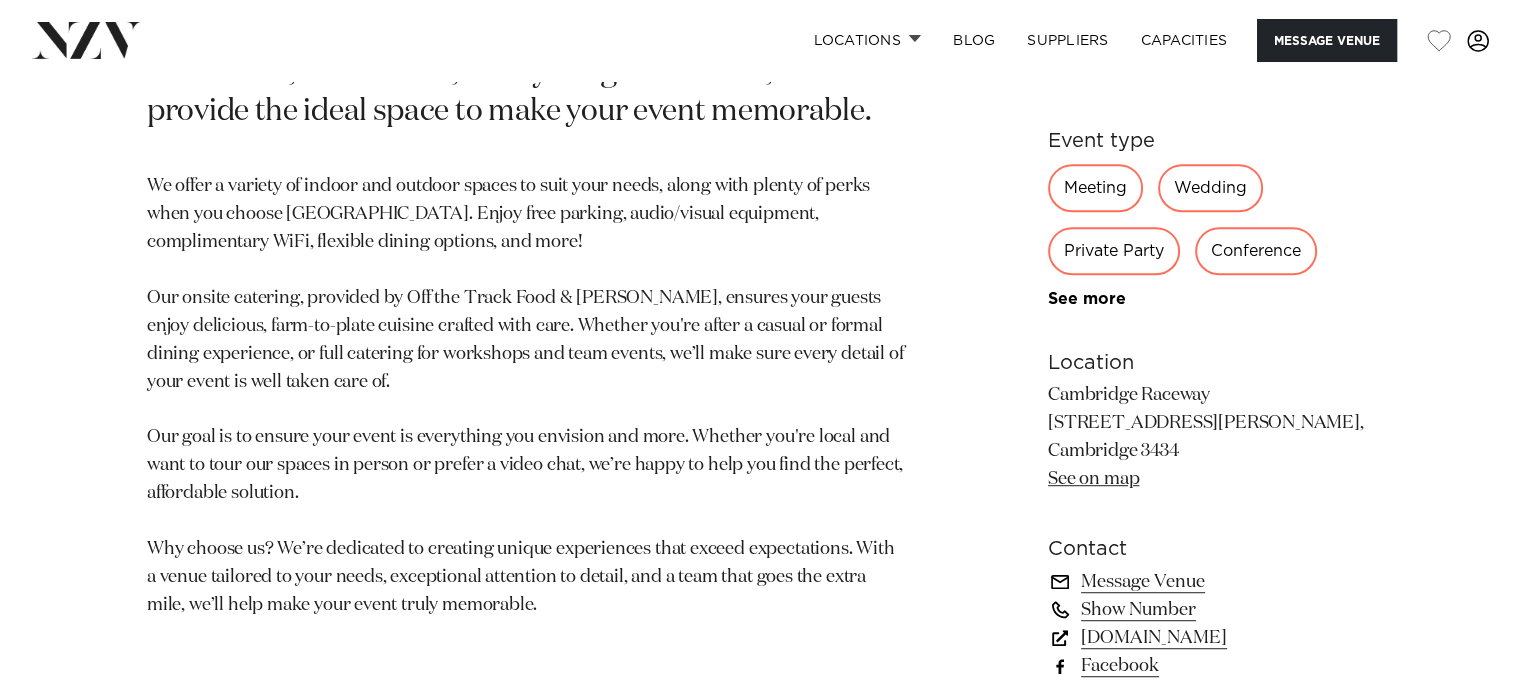 click on "Wedding" at bounding box center (1210, 188) 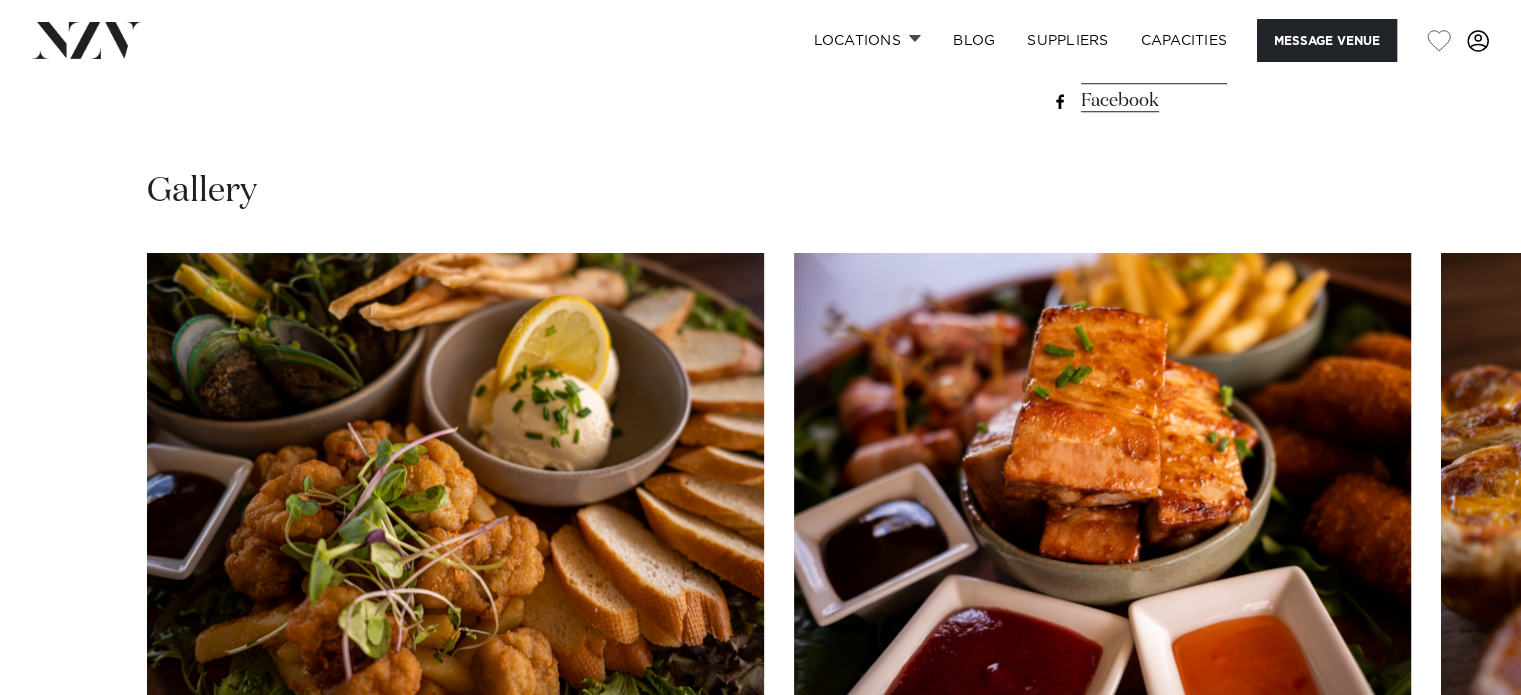 scroll, scrollTop: 1700, scrollLeft: 0, axis: vertical 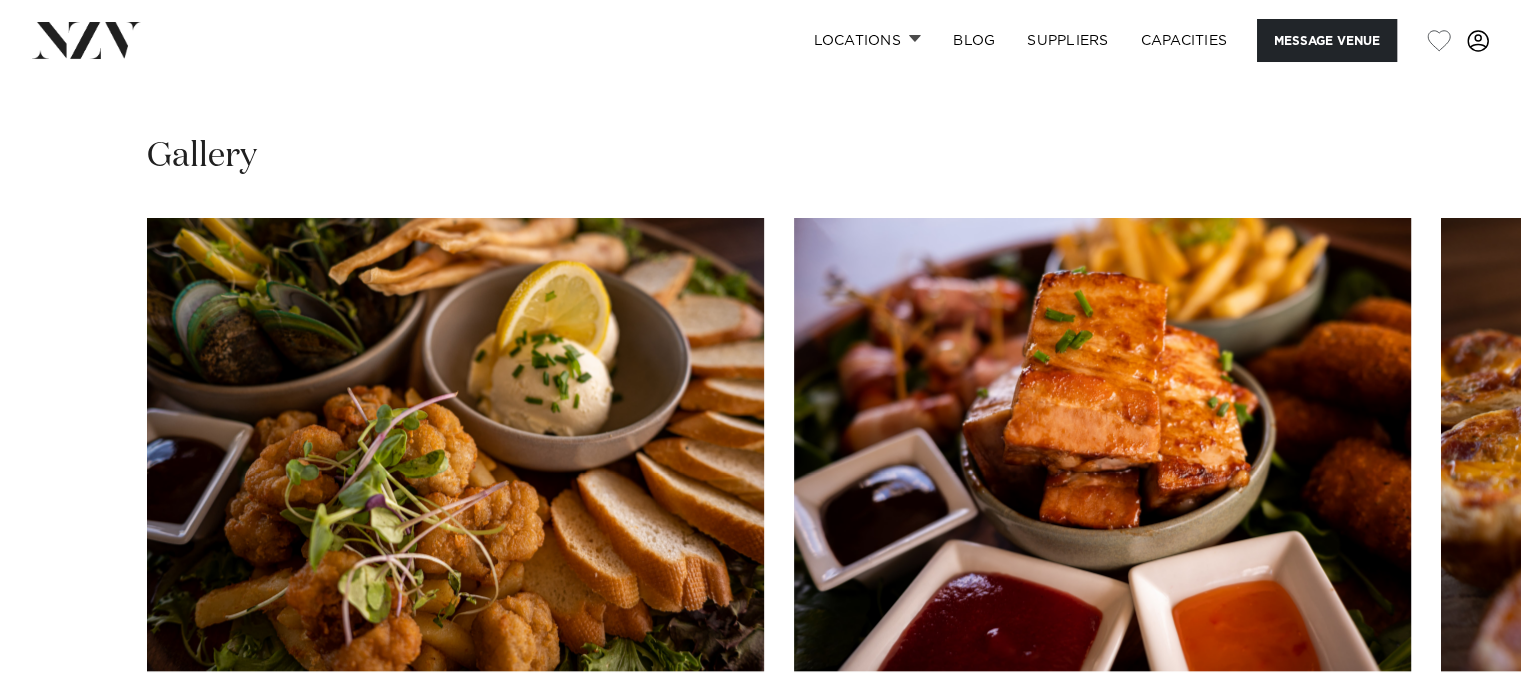 click at bounding box center (455, 444) 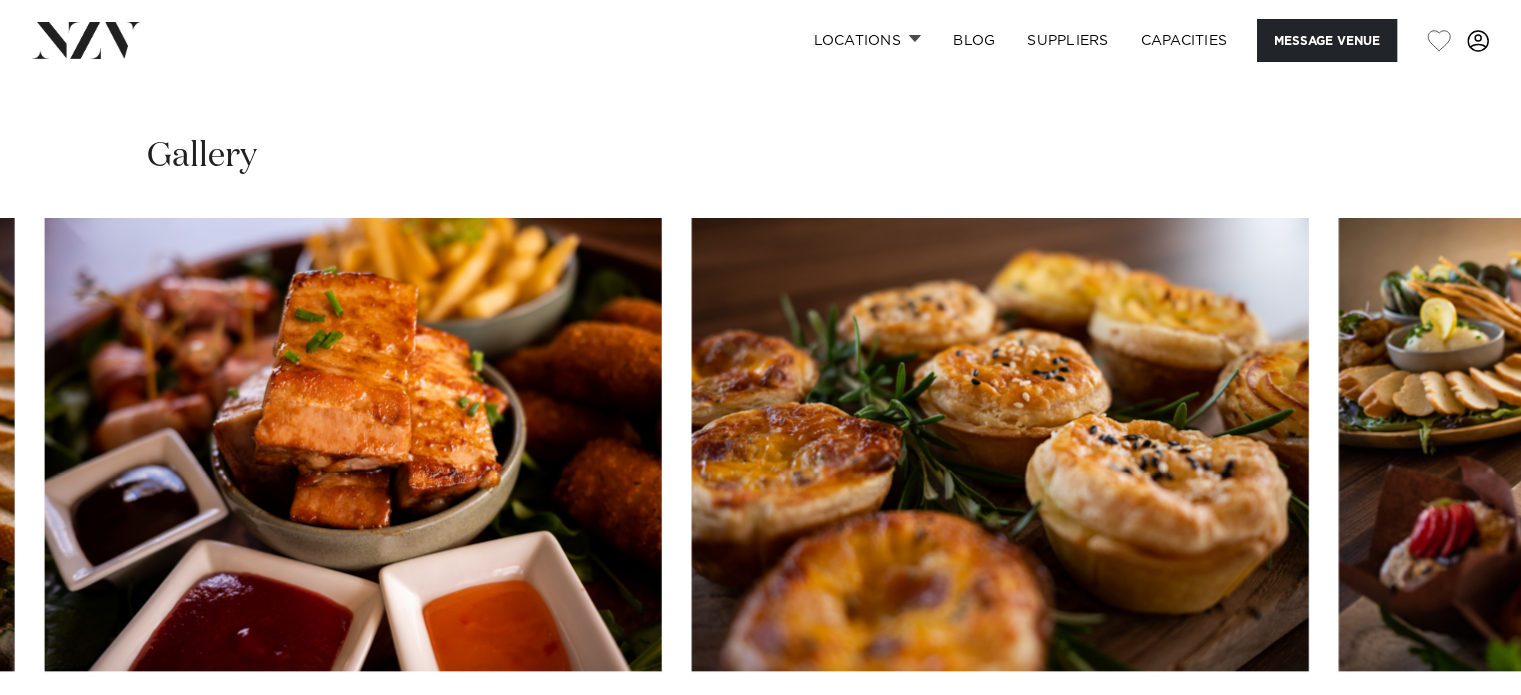 click at bounding box center [353, 444] 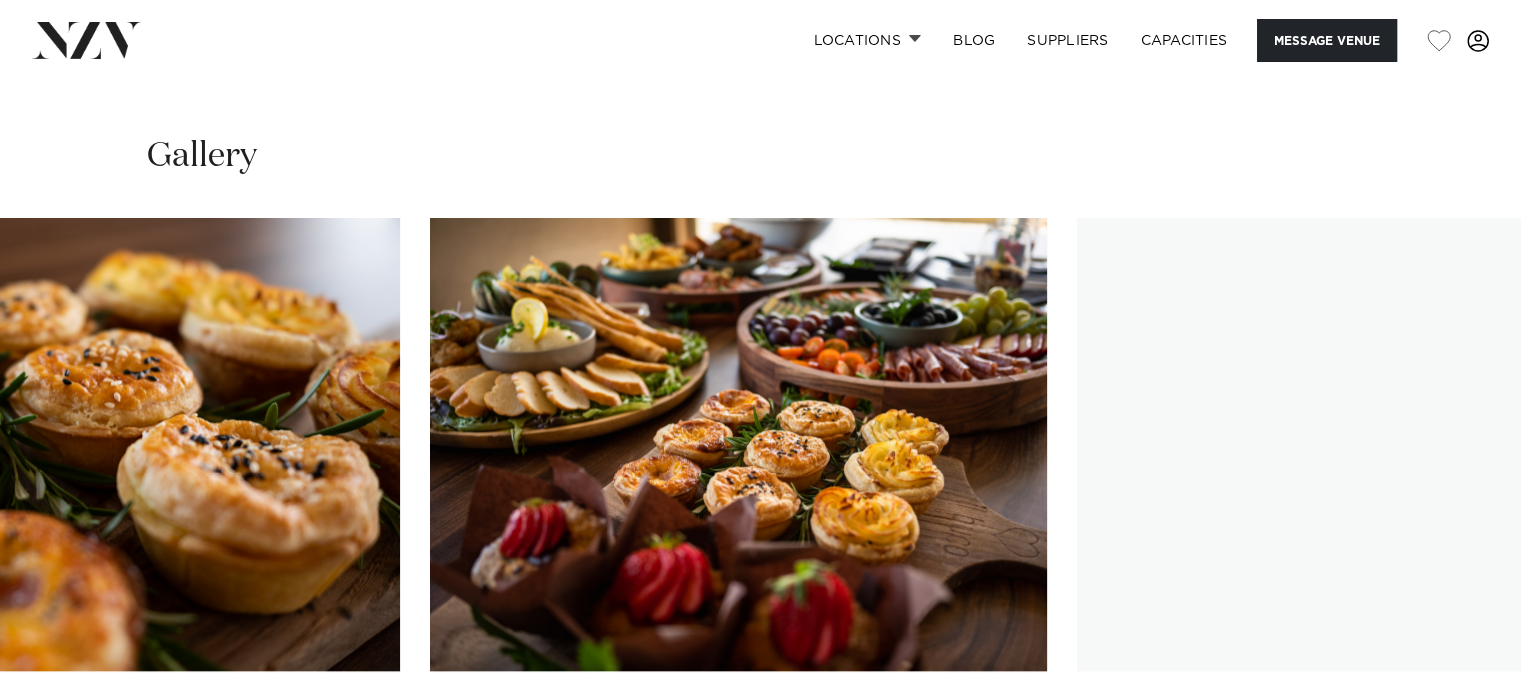 click at bounding box center [91, 444] 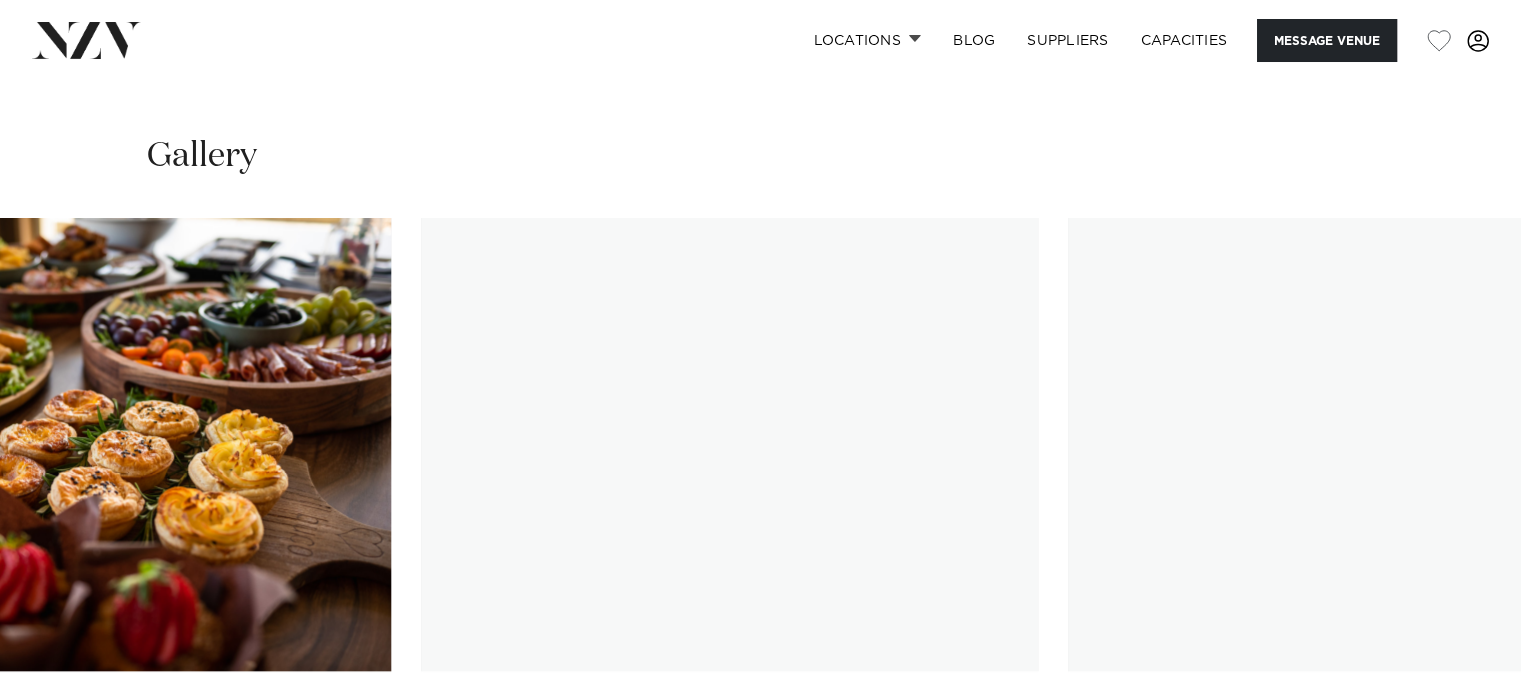 click at bounding box center (82, 444) 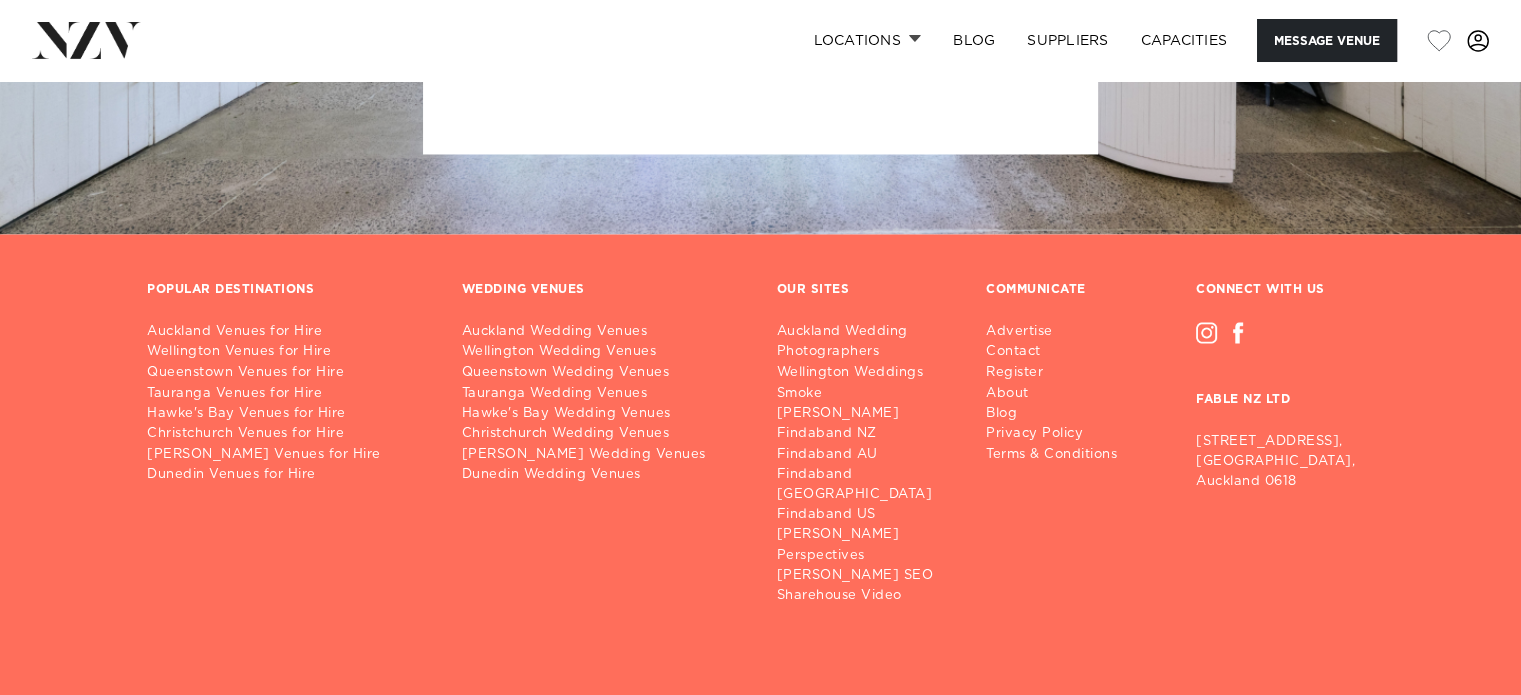 scroll, scrollTop: 3467, scrollLeft: 0, axis: vertical 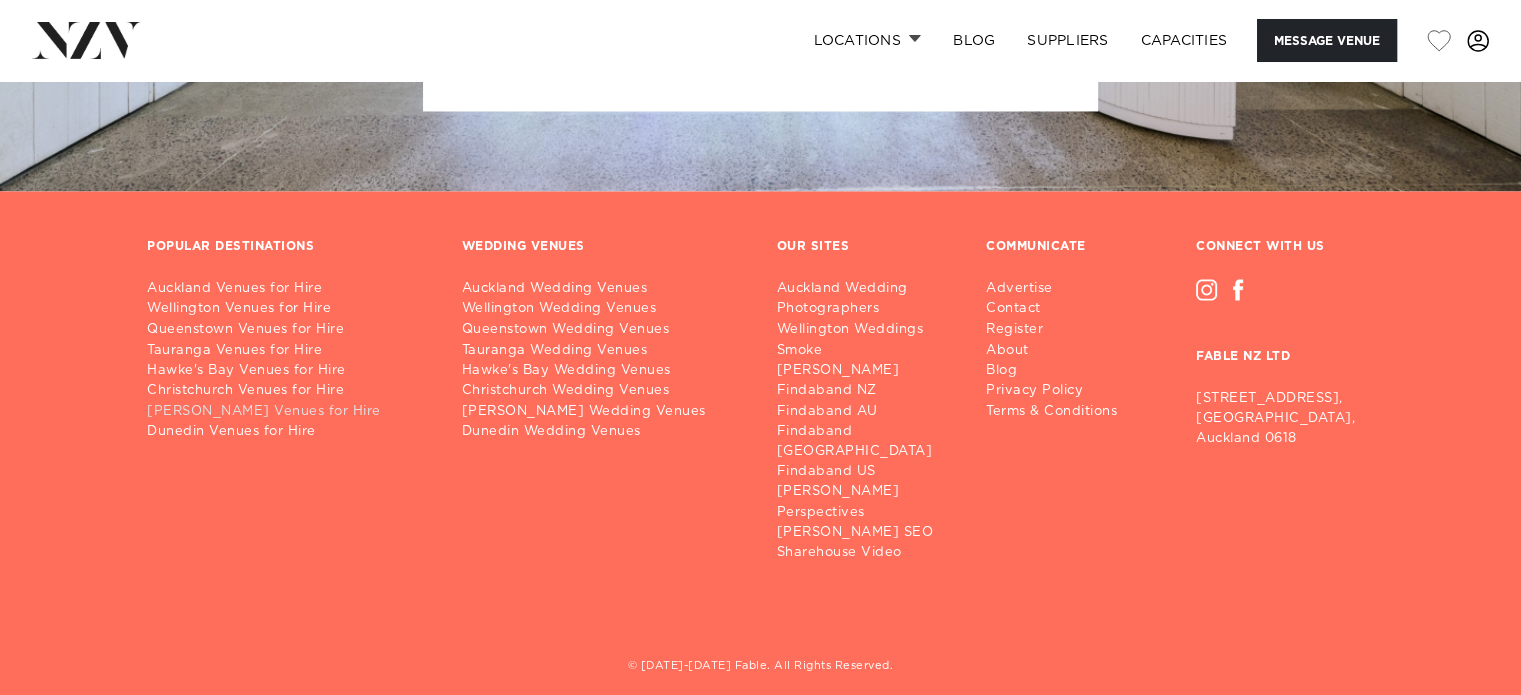 click on "[PERSON_NAME] Venues for Hire" at bounding box center [288, 411] 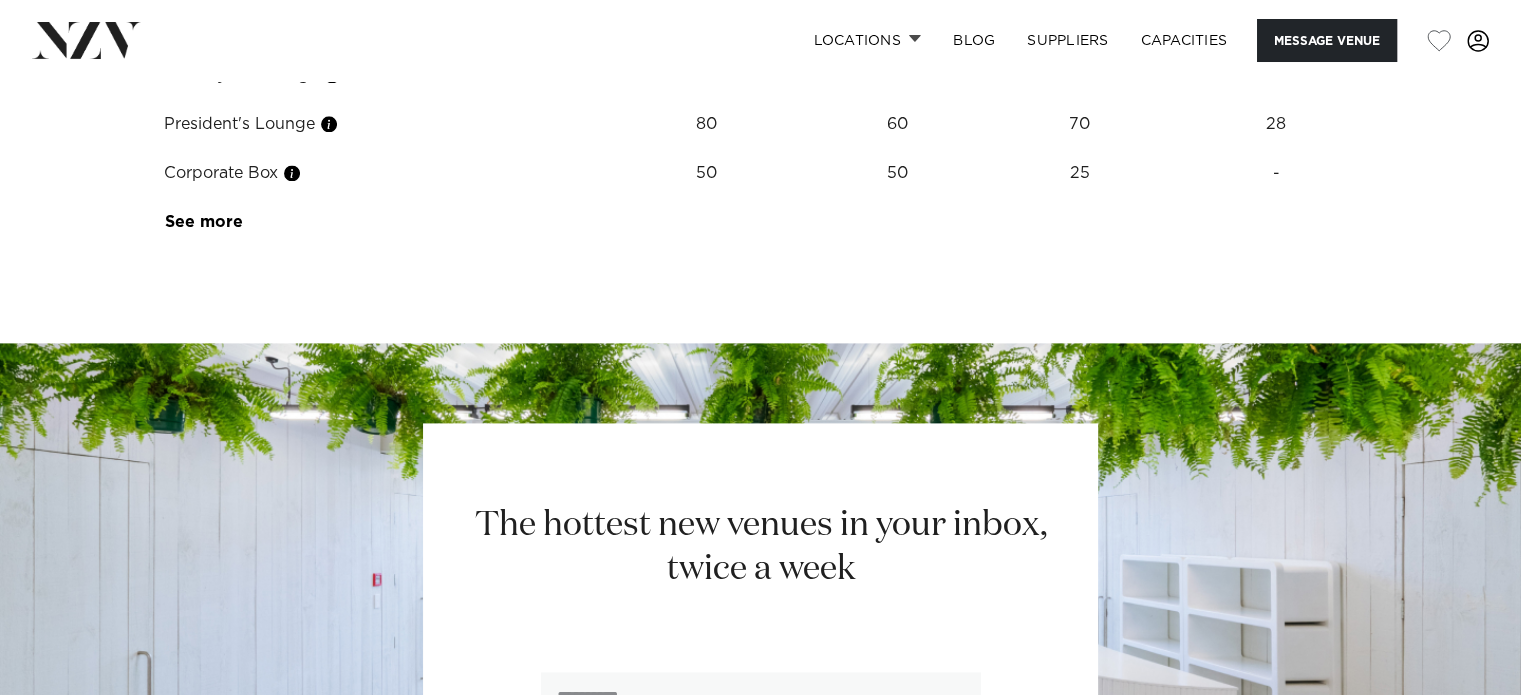 scroll, scrollTop: 2367, scrollLeft: 0, axis: vertical 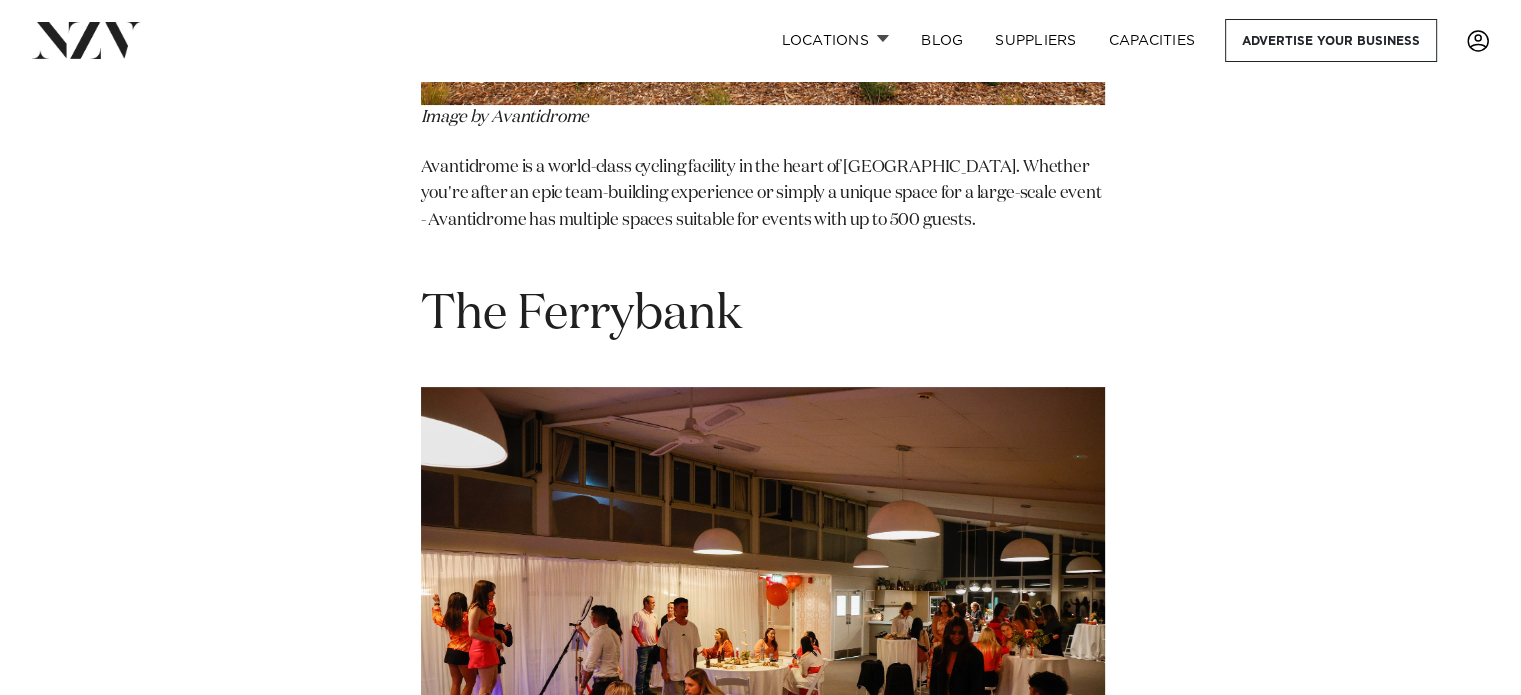 click at bounding box center [763, 615] 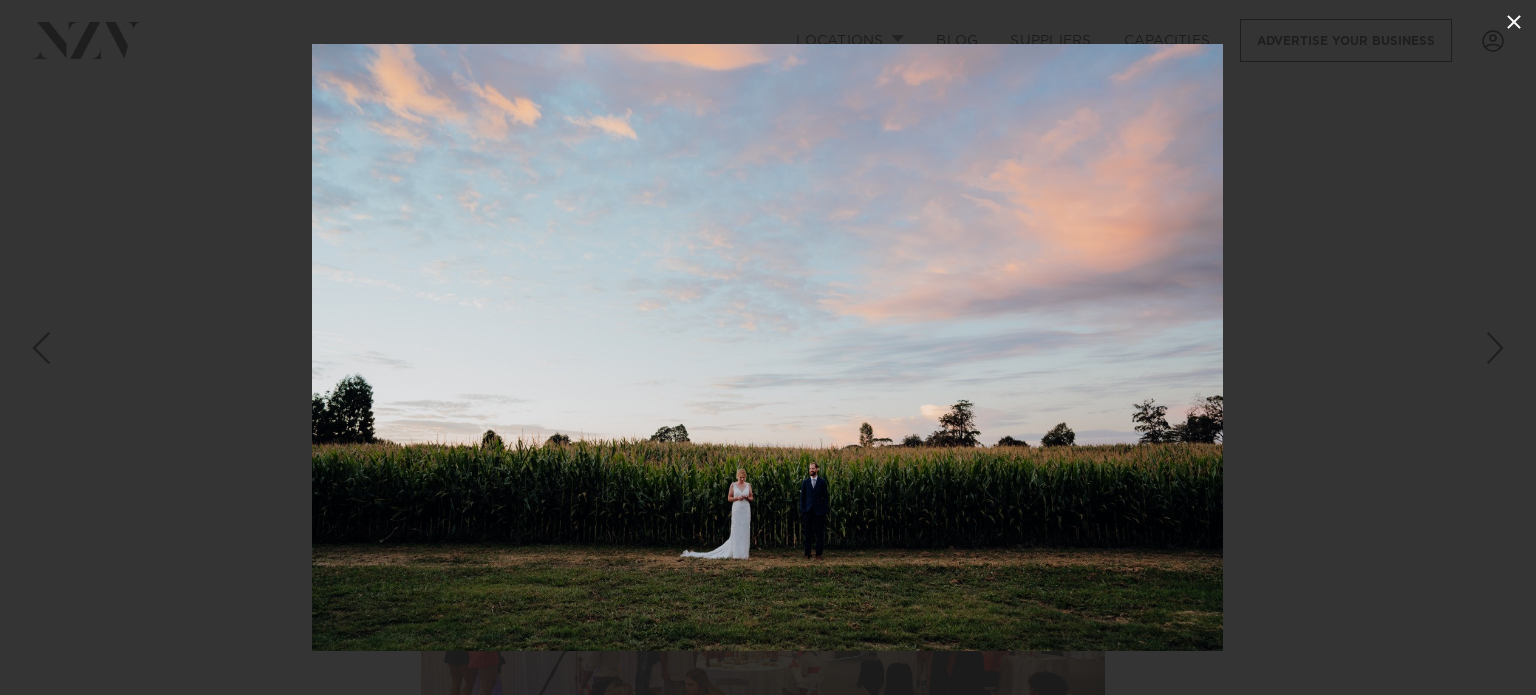 click 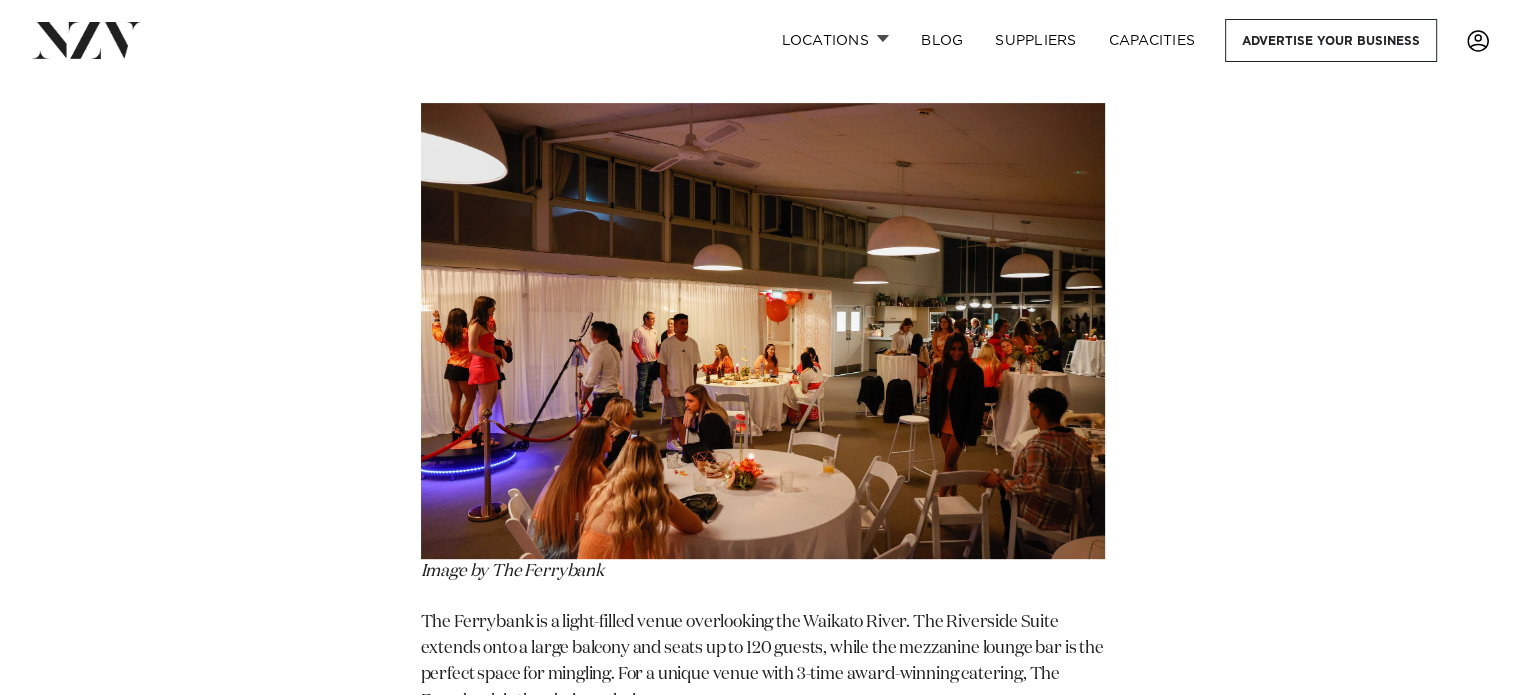 scroll, scrollTop: 15900, scrollLeft: 0, axis: vertical 